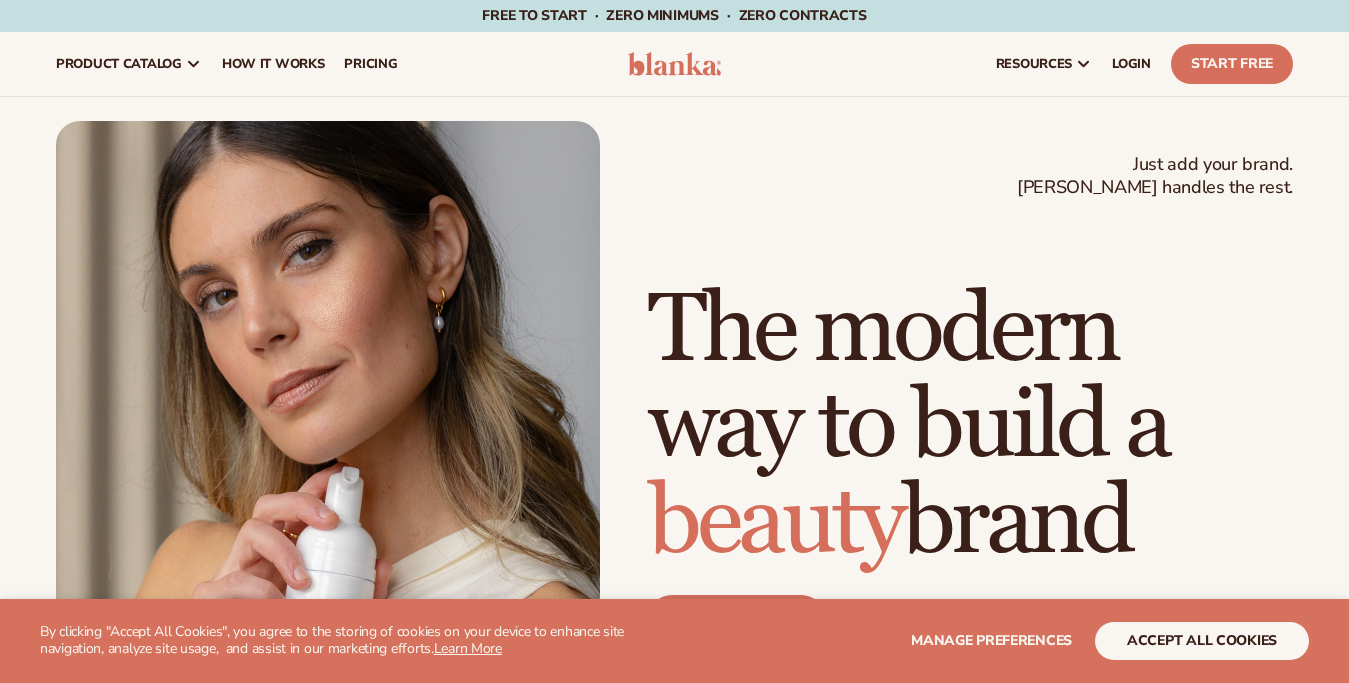 scroll, scrollTop: 0, scrollLeft: 0, axis: both 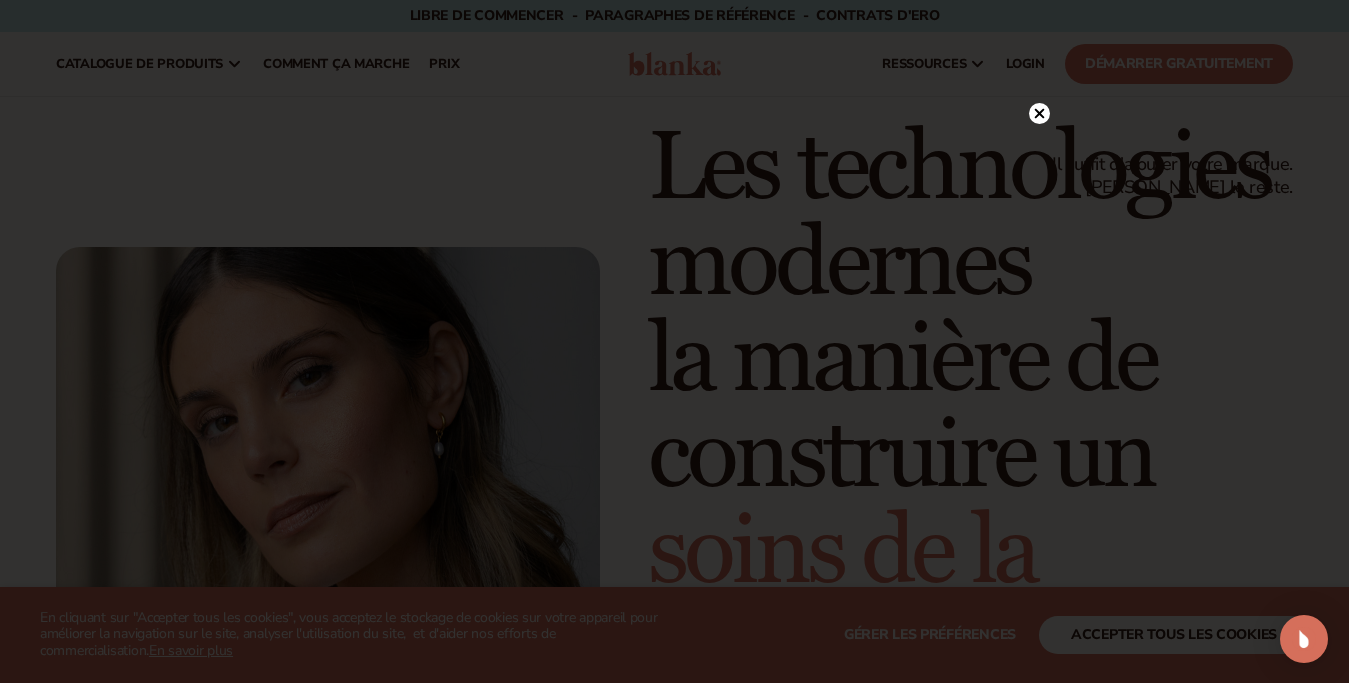 click 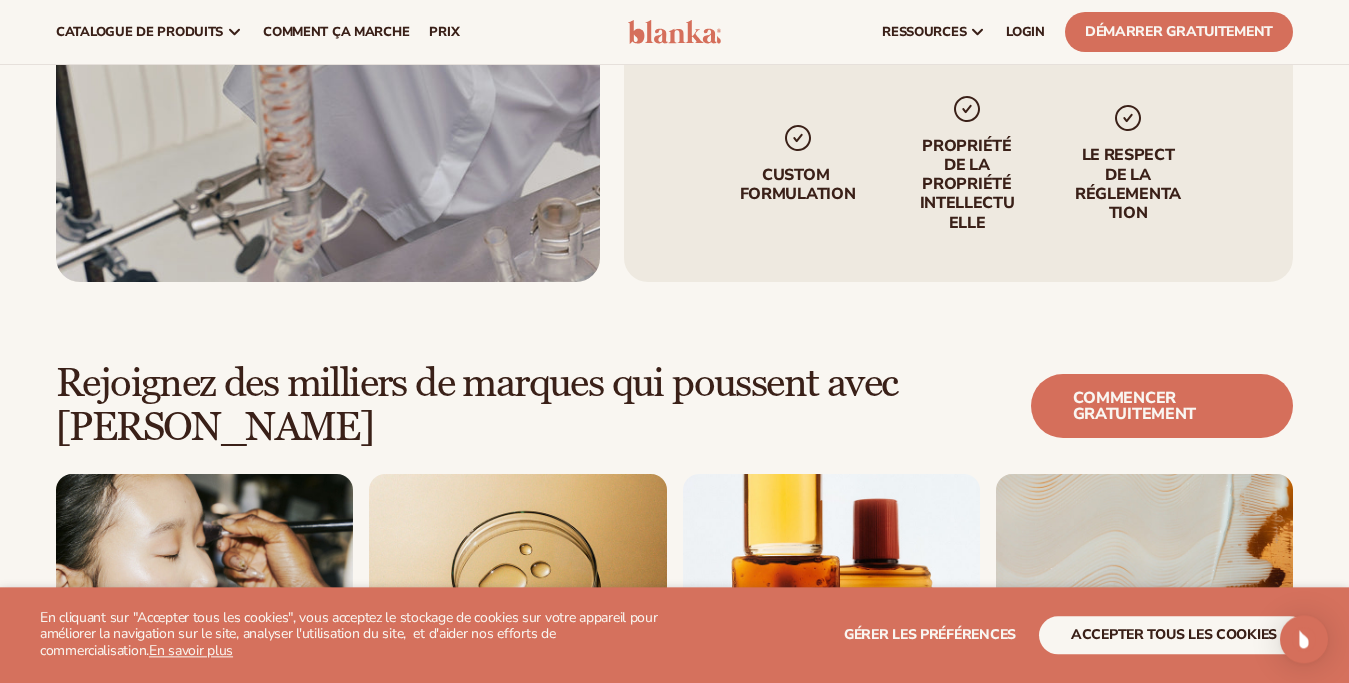 scroll, scrollTop: 4800, scrollLeft: 0, axis: vertical 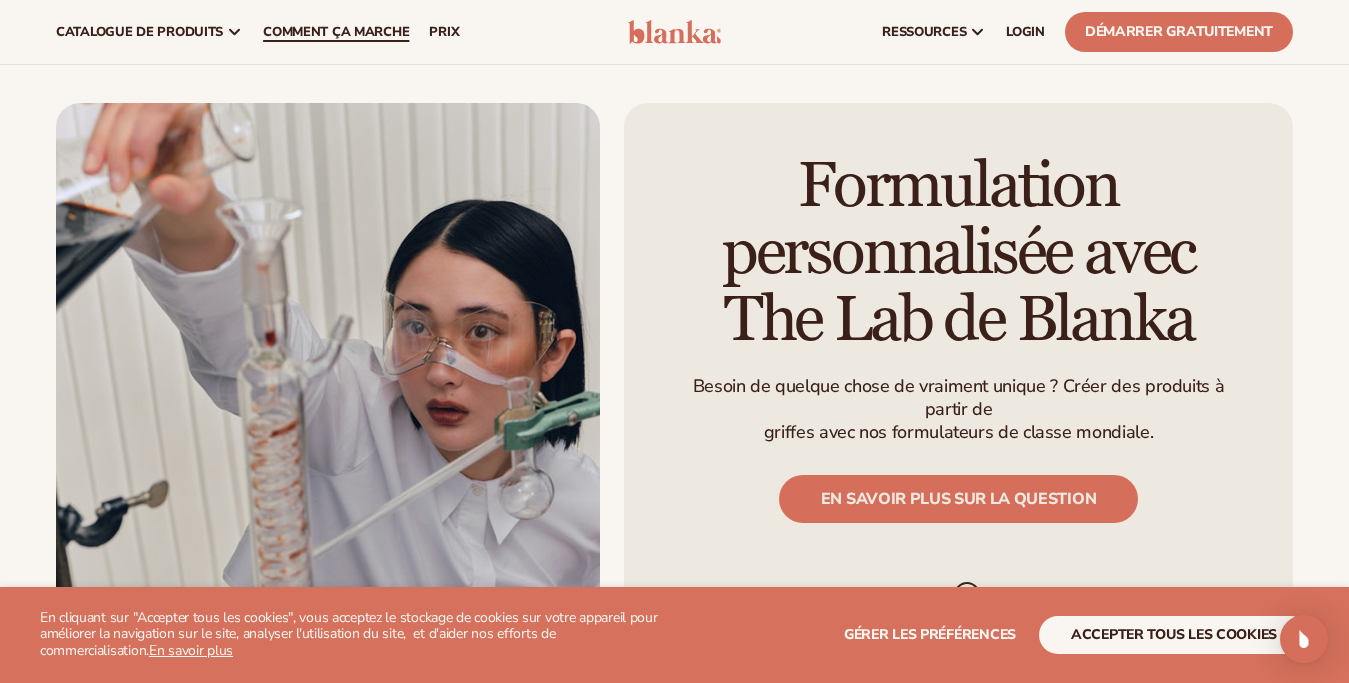 click on "Comment ça marche" at bounding box center [336, 32] 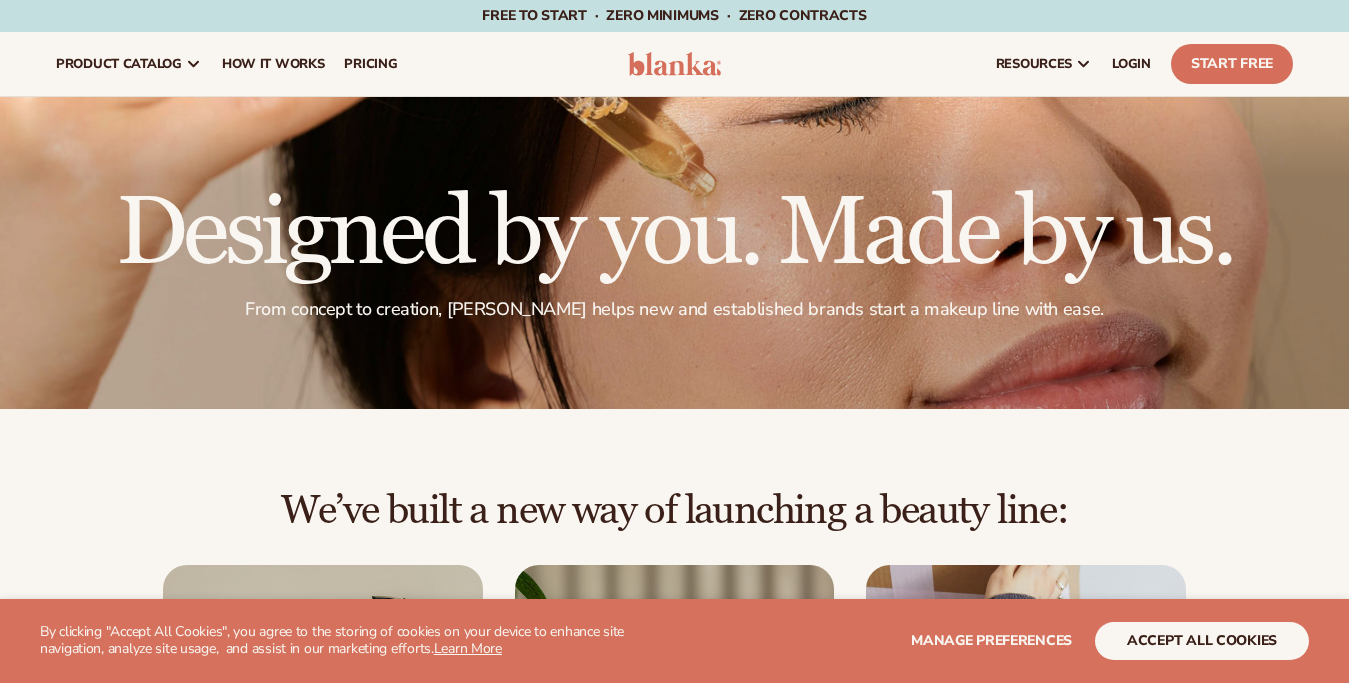 scroll, scrollTop: 0, scrollLeft: 0, axis: both 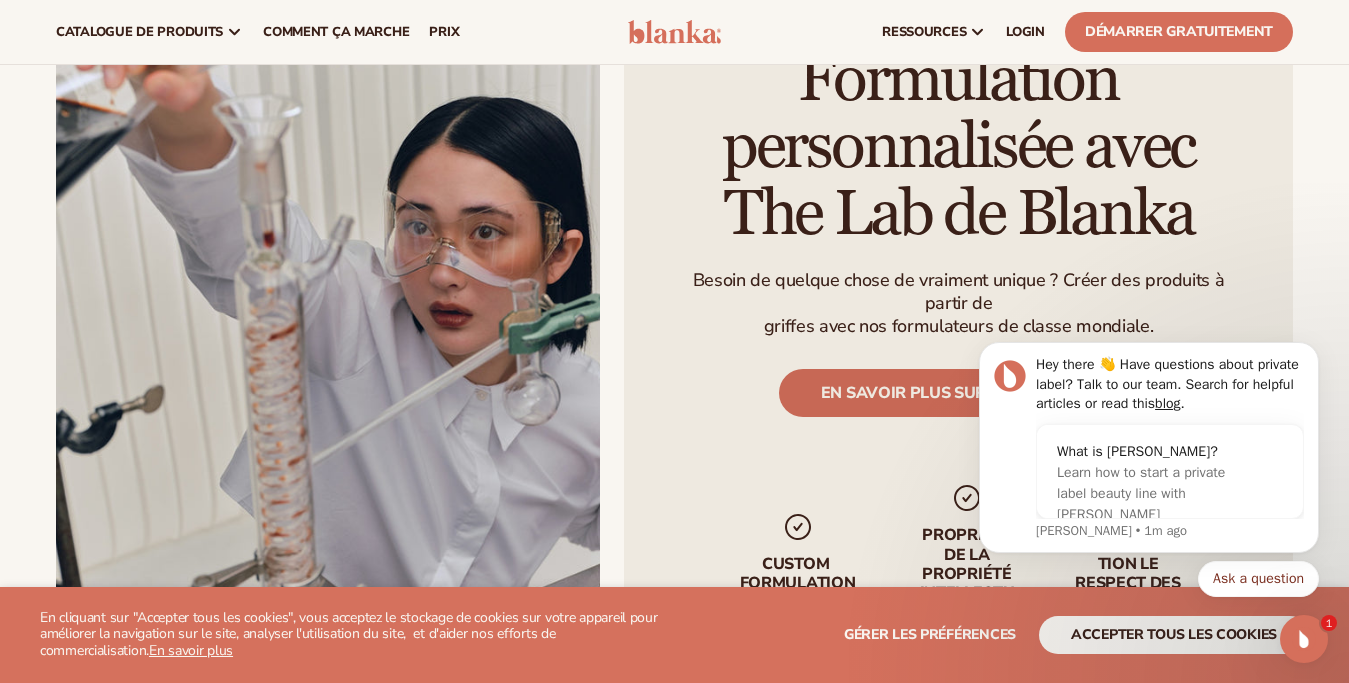 click on "En savoir plus sur la question" at bounding box center [958, 393] 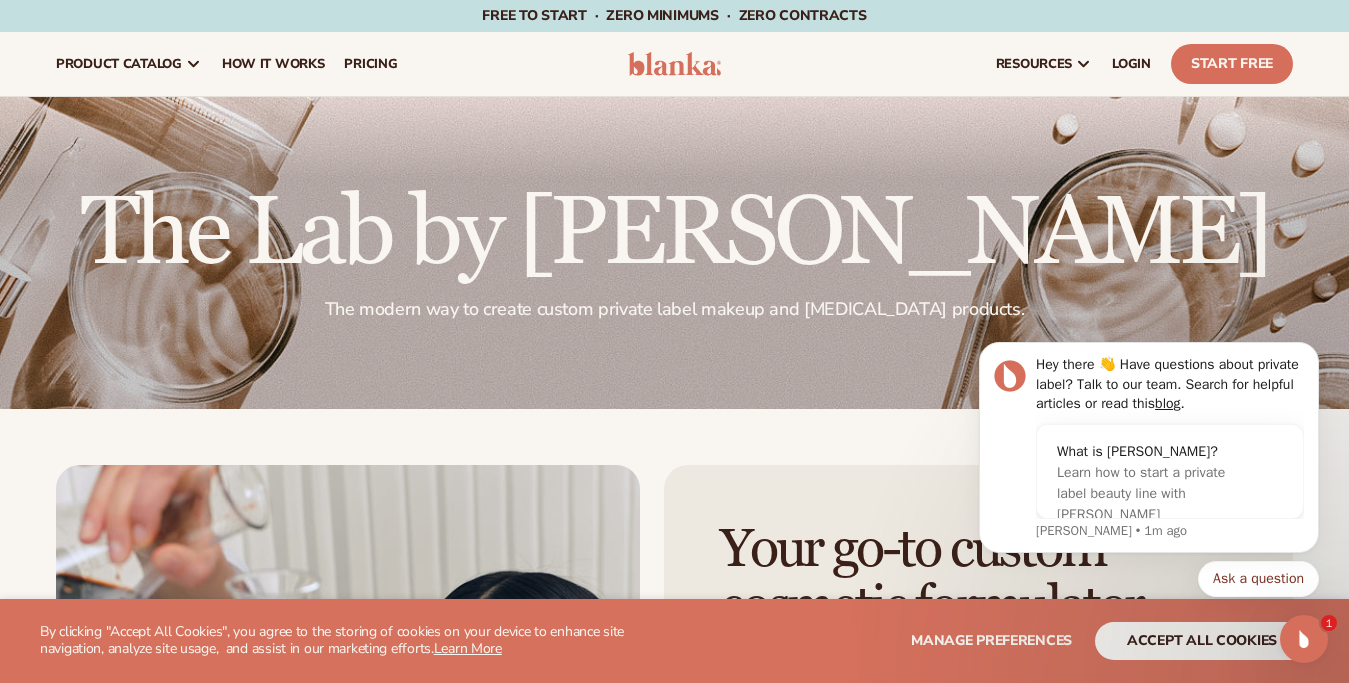 scroll, scrollTop: 0, scrollLeft: 0, axis: both 